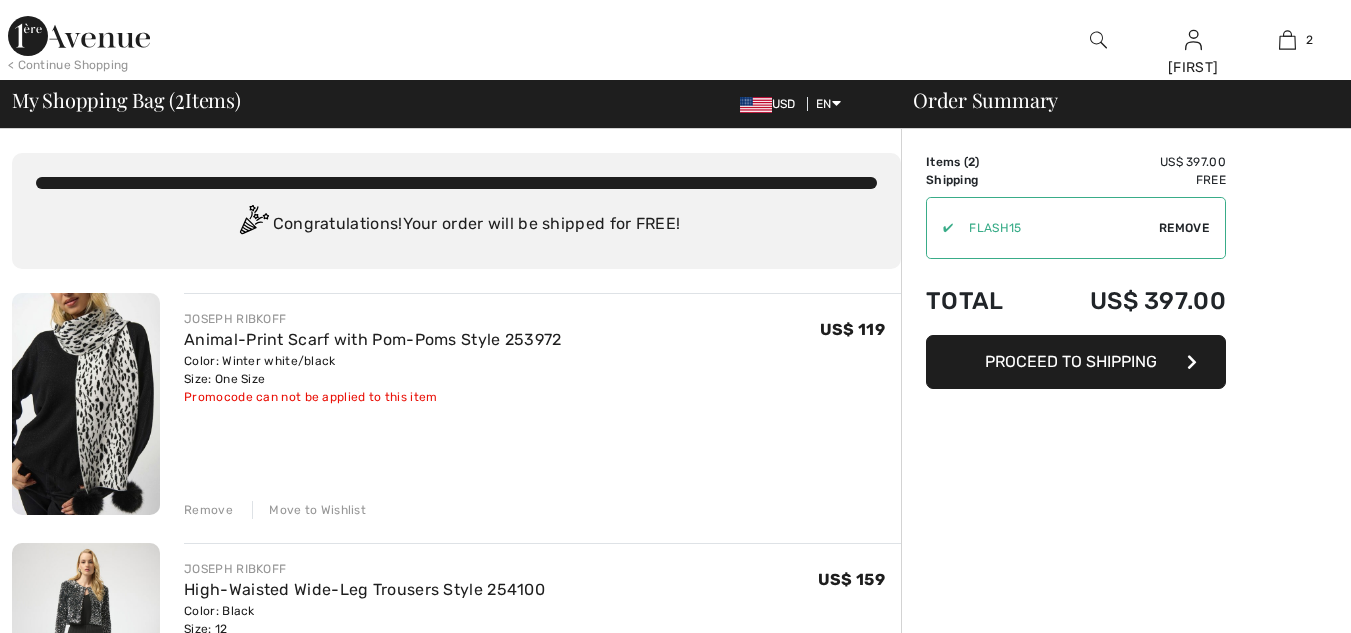 scroll, scrollTop: 0, scrollLeft: 0, axis: both 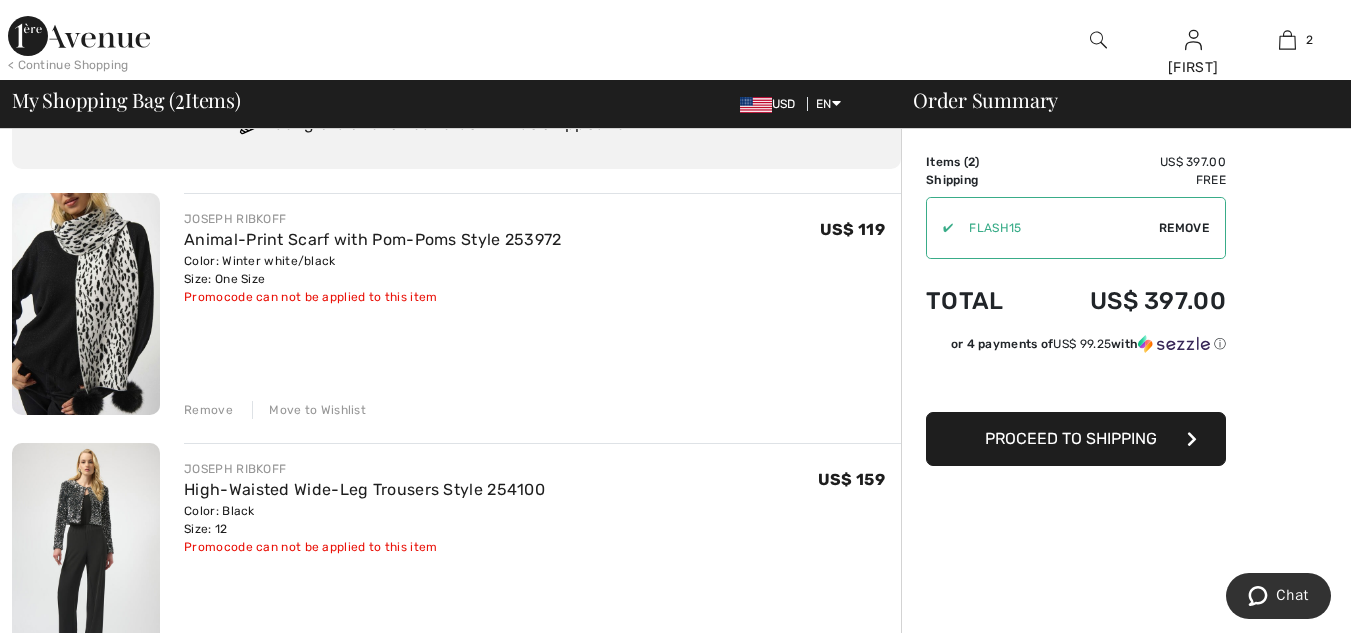 click on "Move to Wishlist" at bounding box center [309, 410] 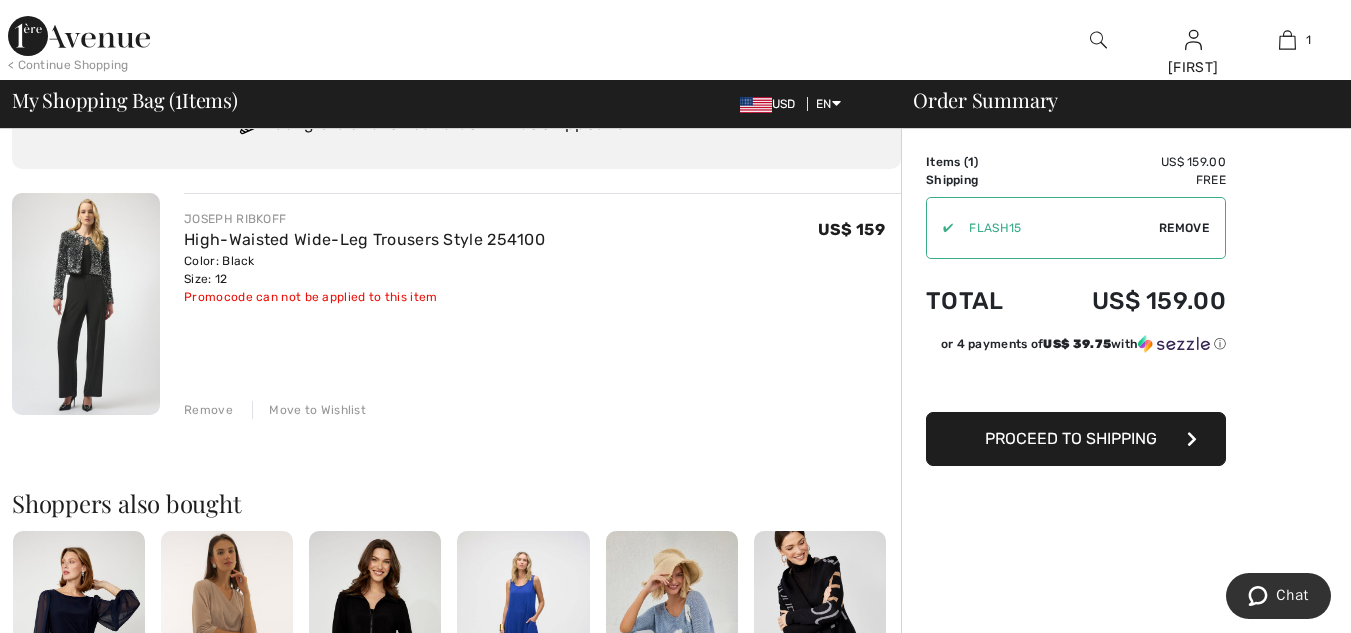 click on "Move to Wishlist" at bounding box center (309, 410) 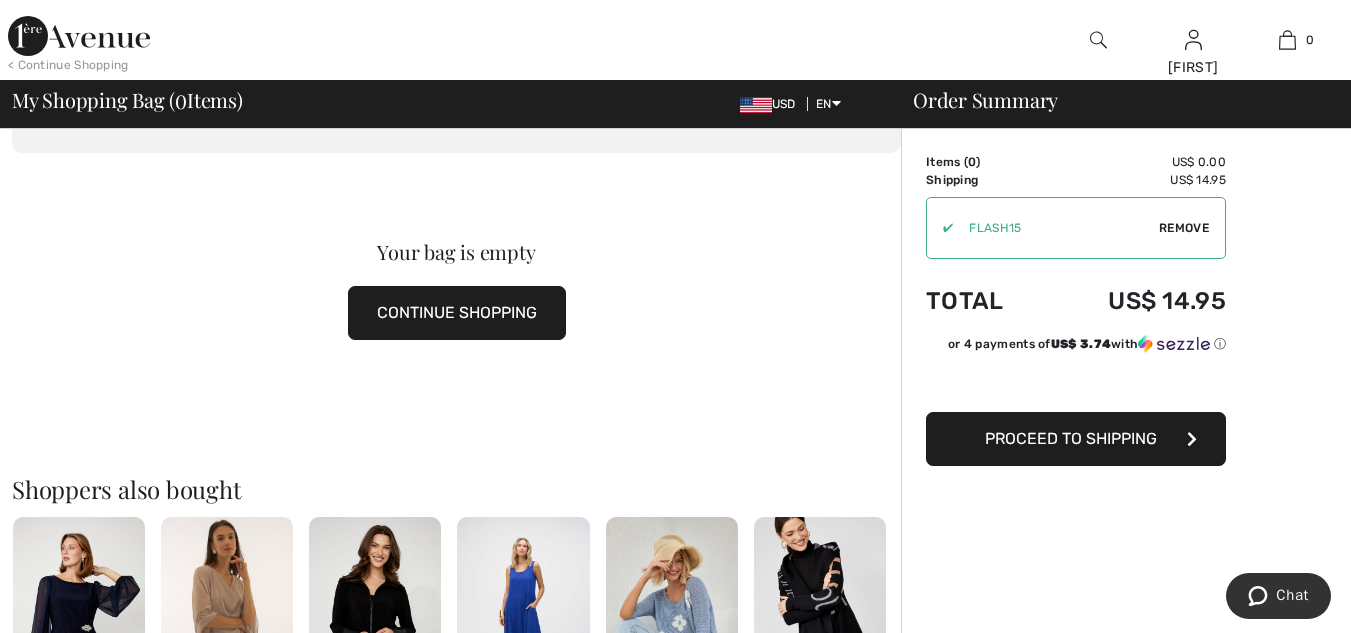 scroll, scrollTop: 0, scrollLeft: 0, axis: both 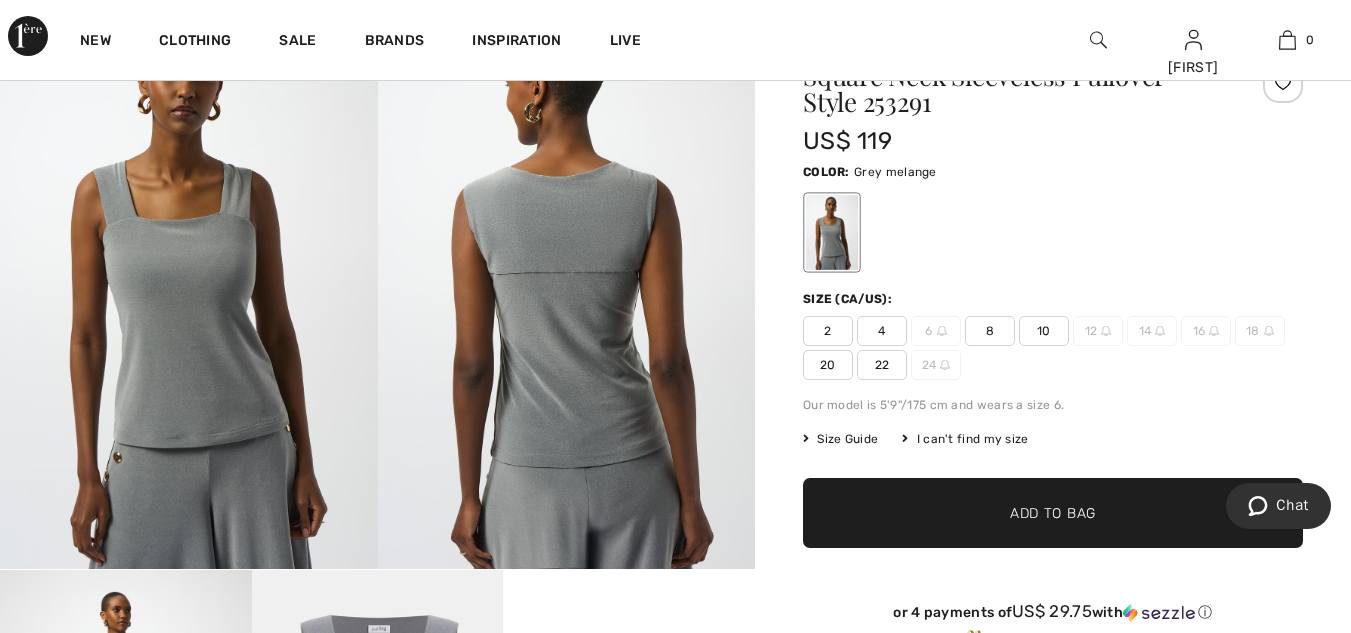 click on "12" at bounding box center [1098, 331] 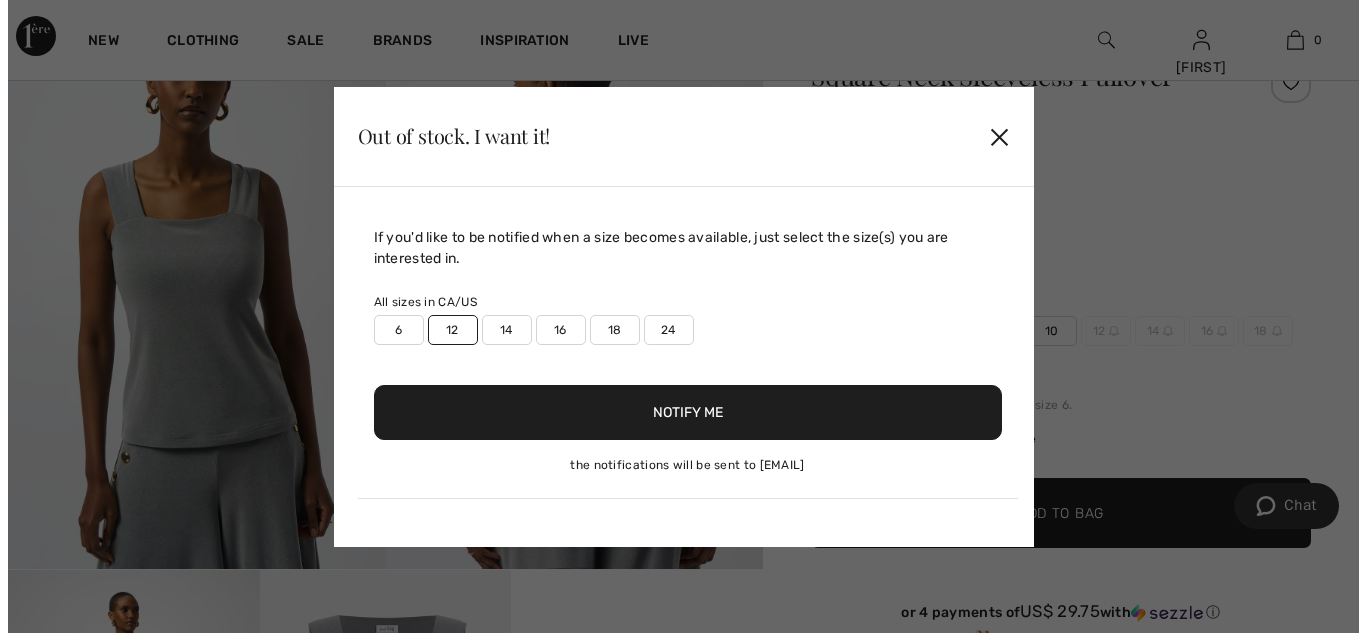scroll, scrollTop: 201, scrollLeft: 0, axis: vertical 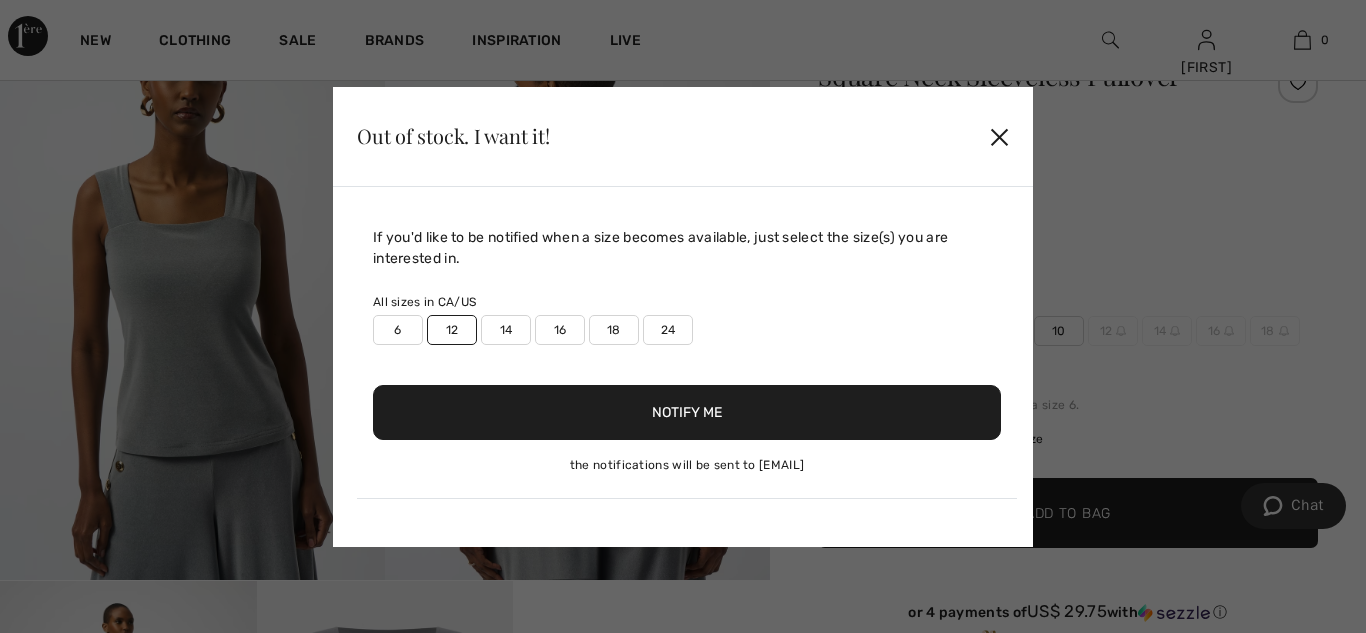click on "Notify Me" at bounding box center [687, 412] 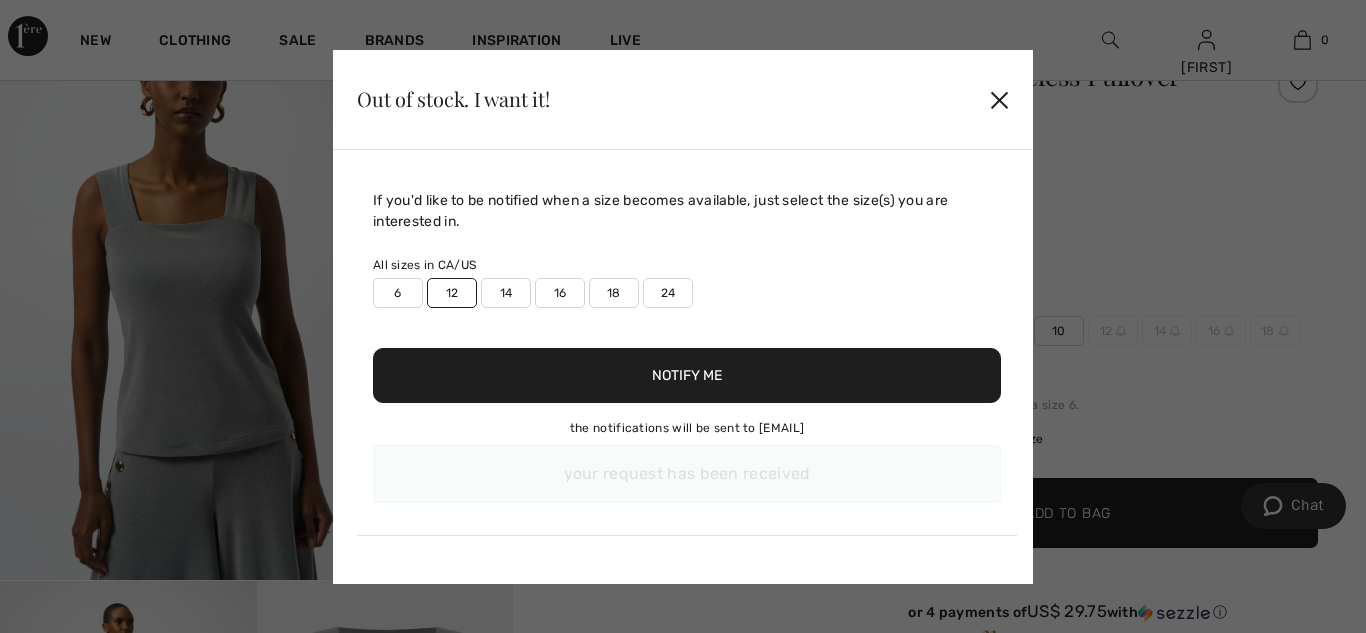 click on "✕" at bounding box center (999, 99) 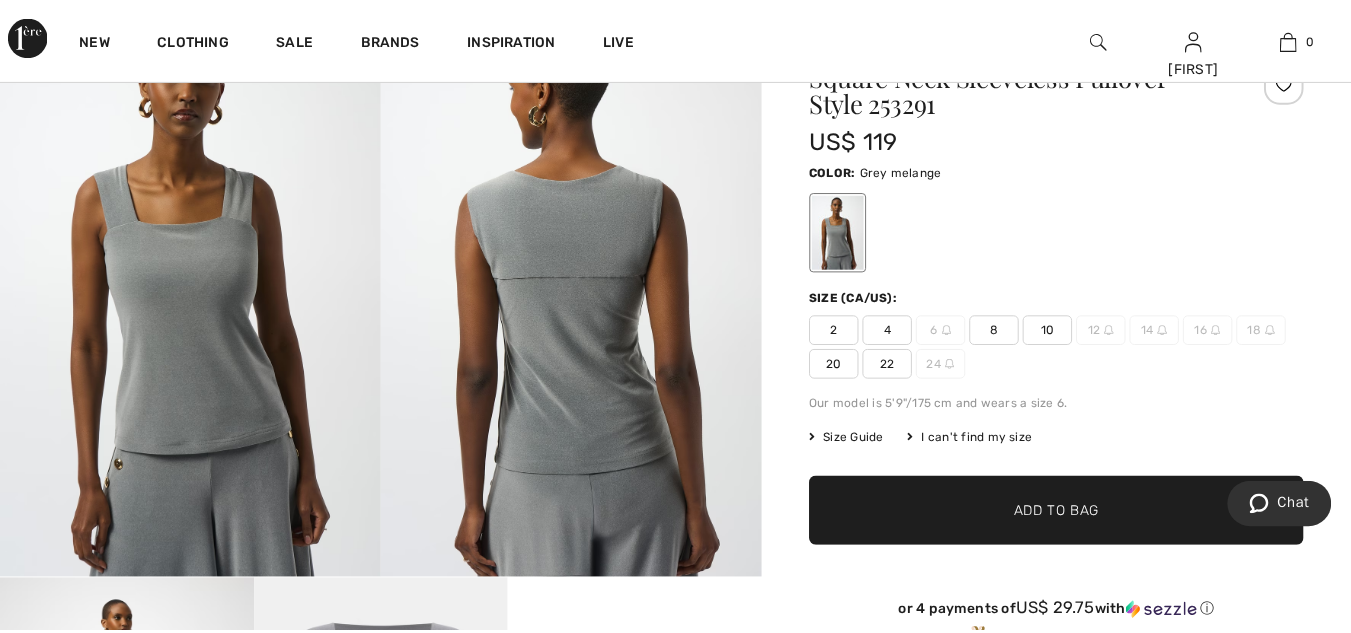 scroll, scrollTop: 200, scrollLeft: 0, axis: vertical 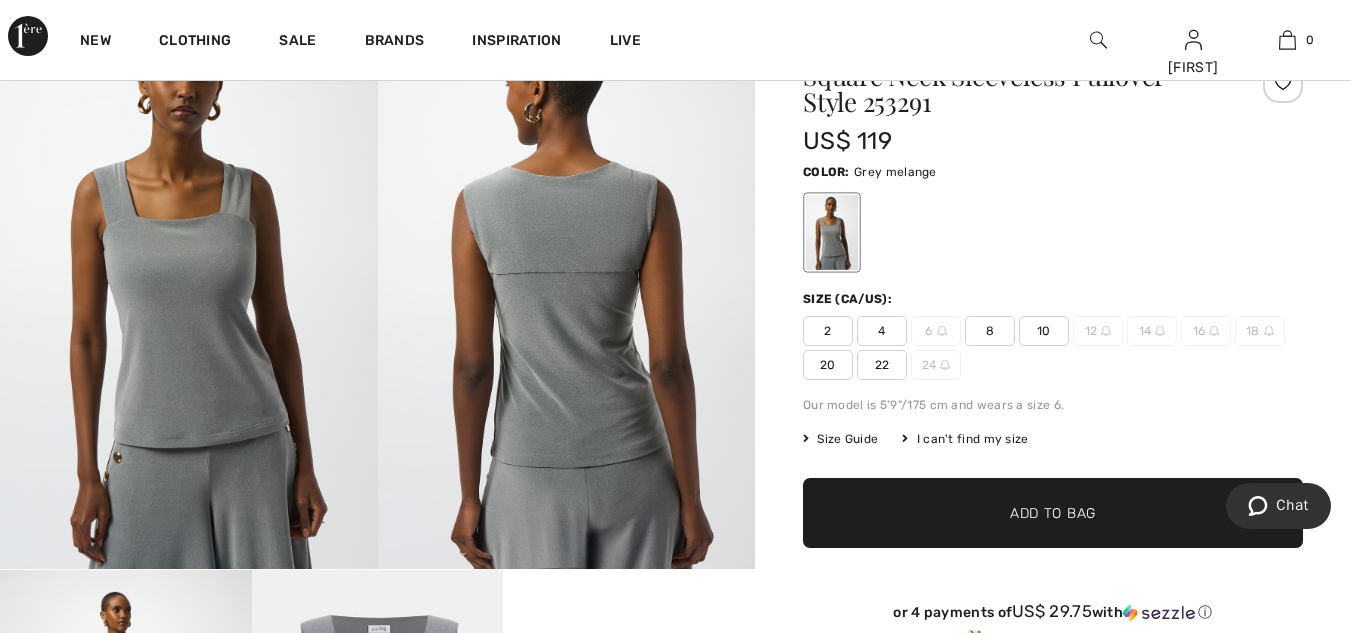 click at bounding box center [1053, 232] 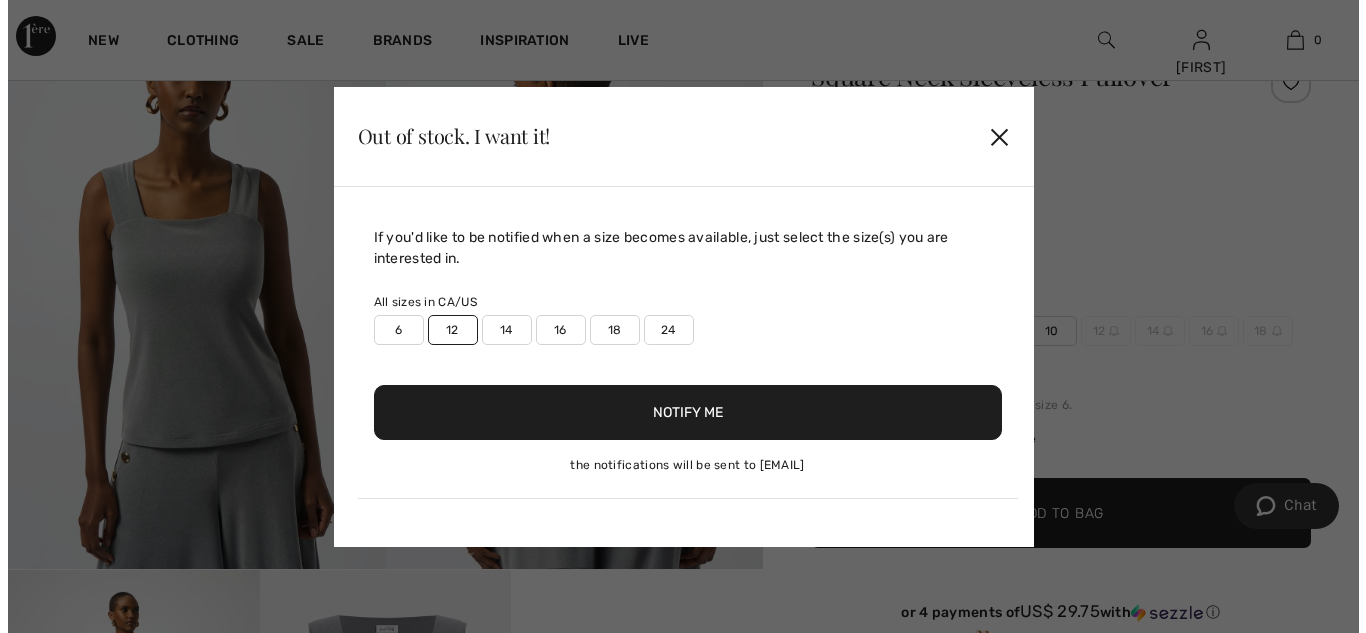 scroll, scrollTop: 201, scrollLeft: 0, axis: vertical 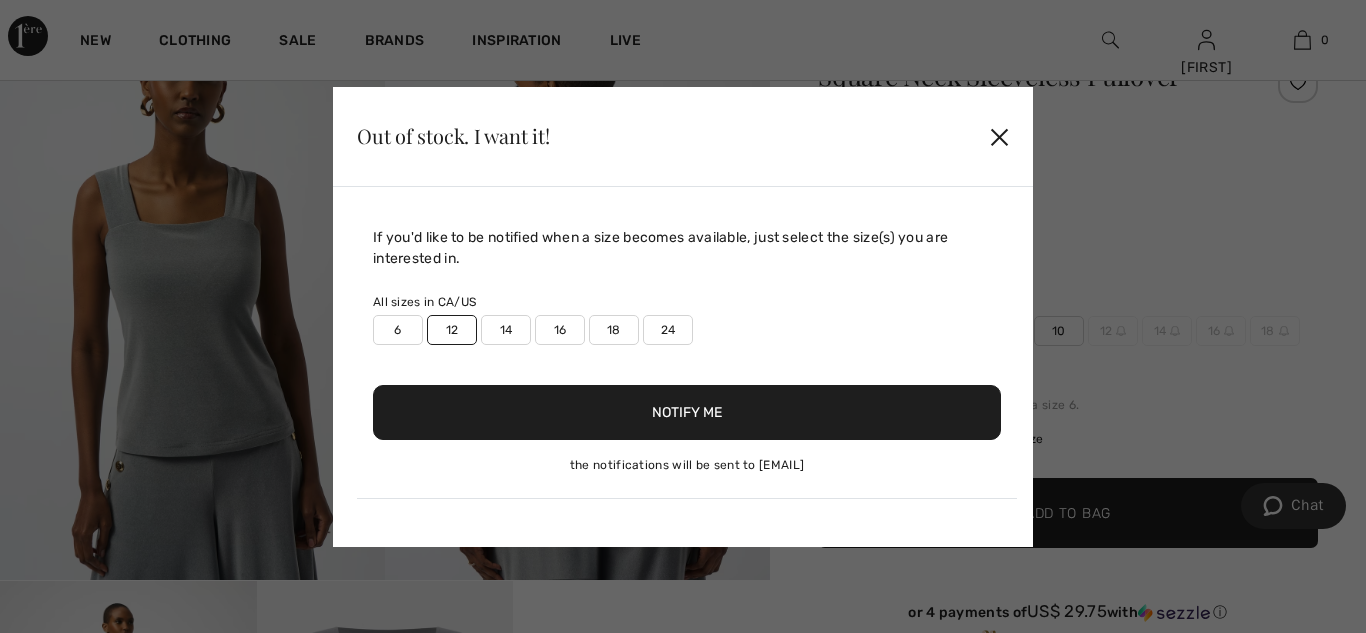 click on "Notify Me" at bounding box center [687, 412] 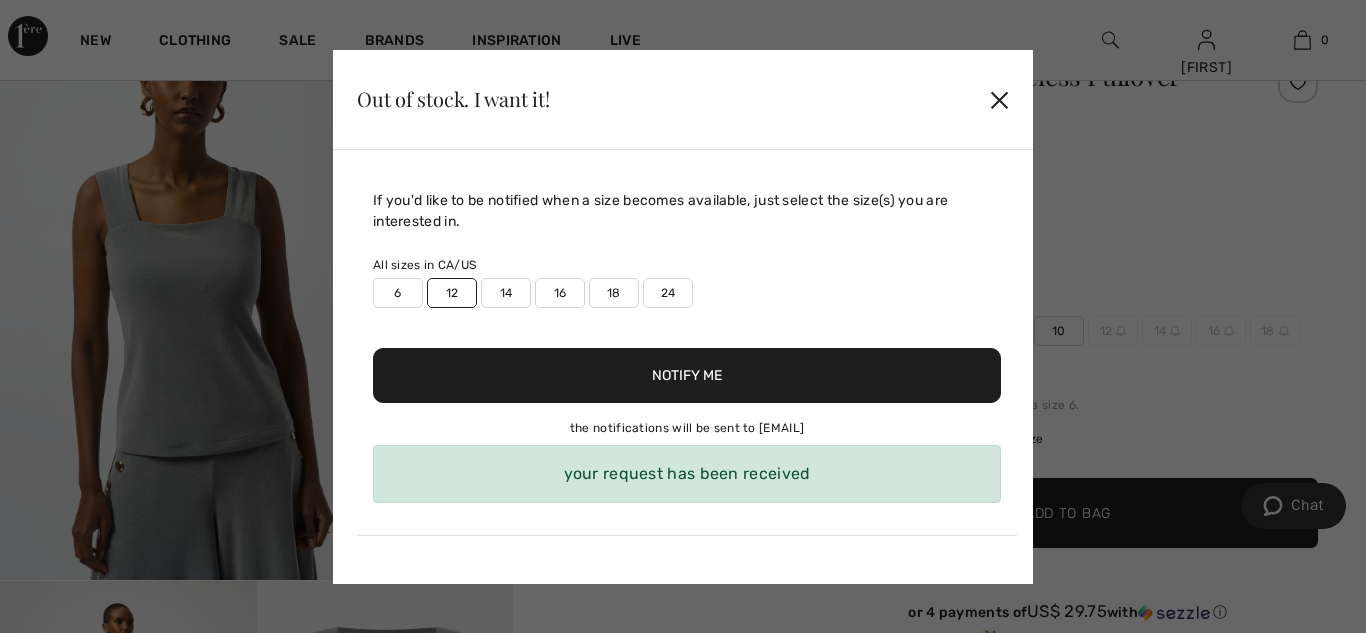 click on "✕" at bounding box center [999, 99] 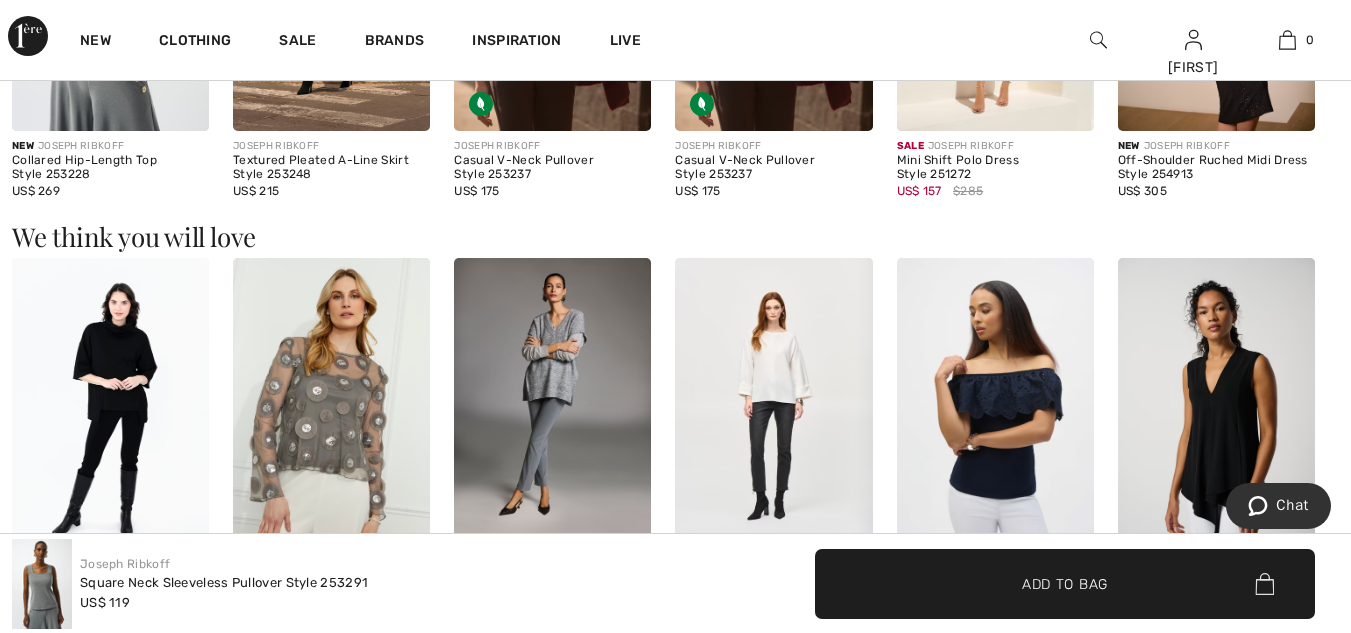 scroll, scrollTop: 2100, scrollLeft: 0, axis: vertical 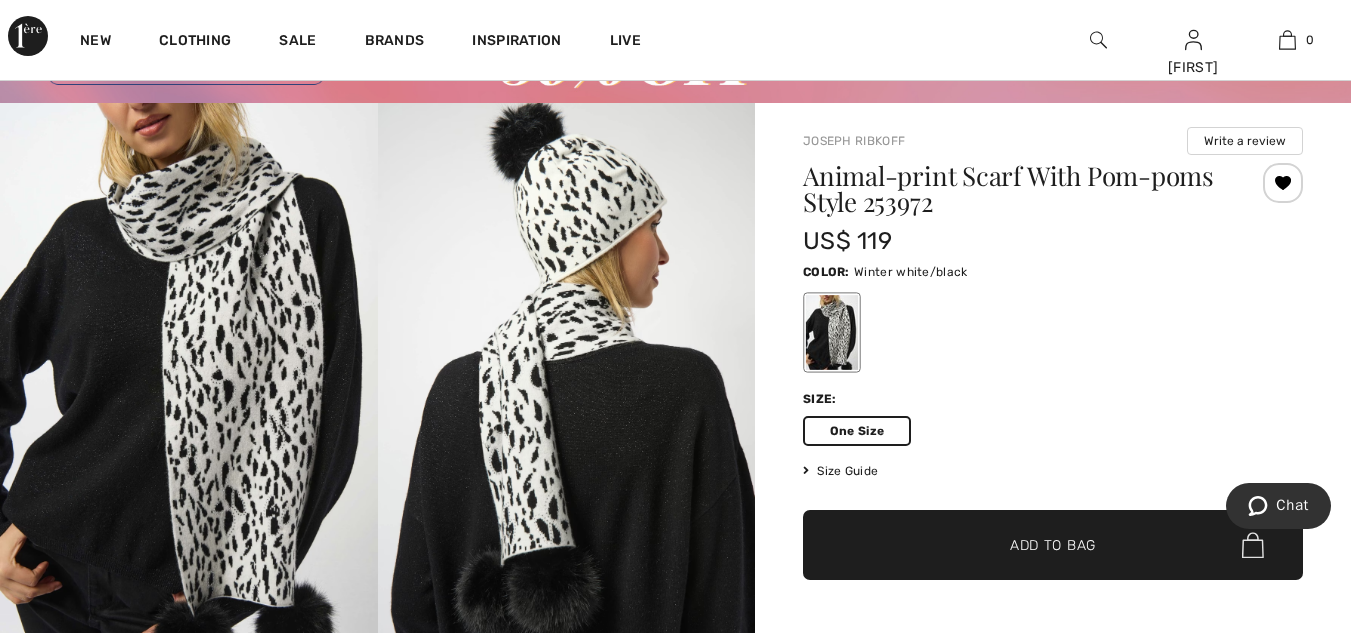 click on "Add to Bag" at bounding box center [1053, 545] 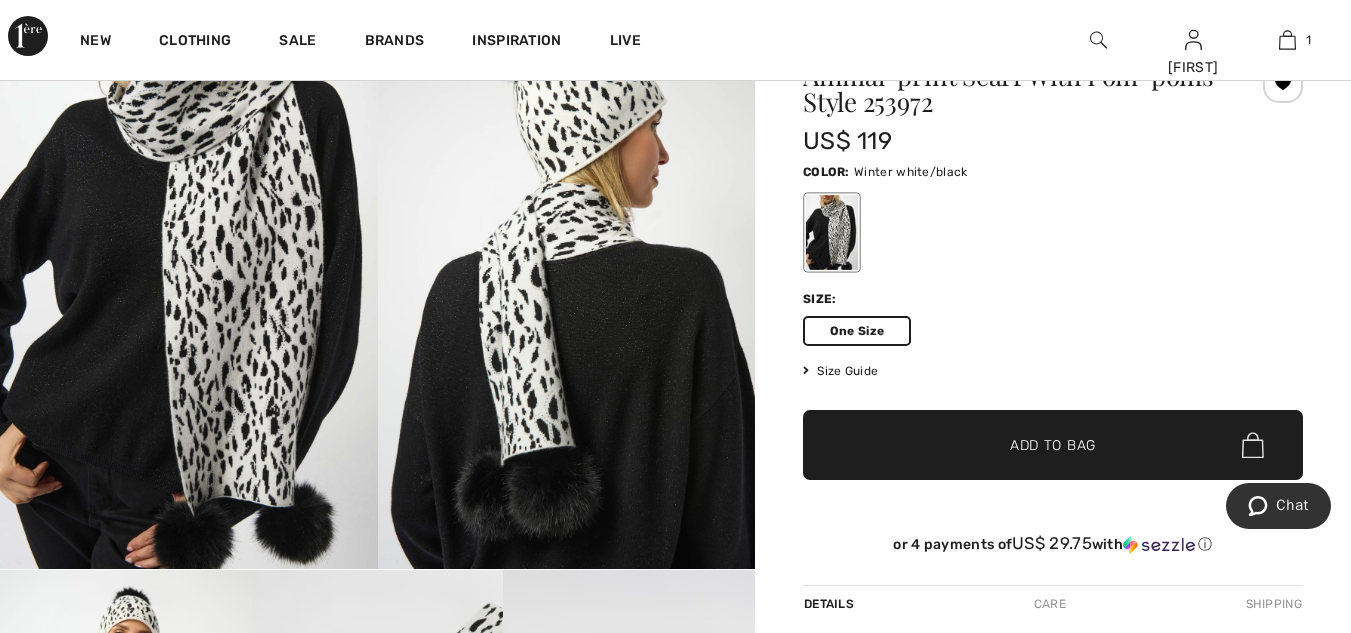 scroll, scrollTop: 300, scrollLeft: 0, axis: vertical 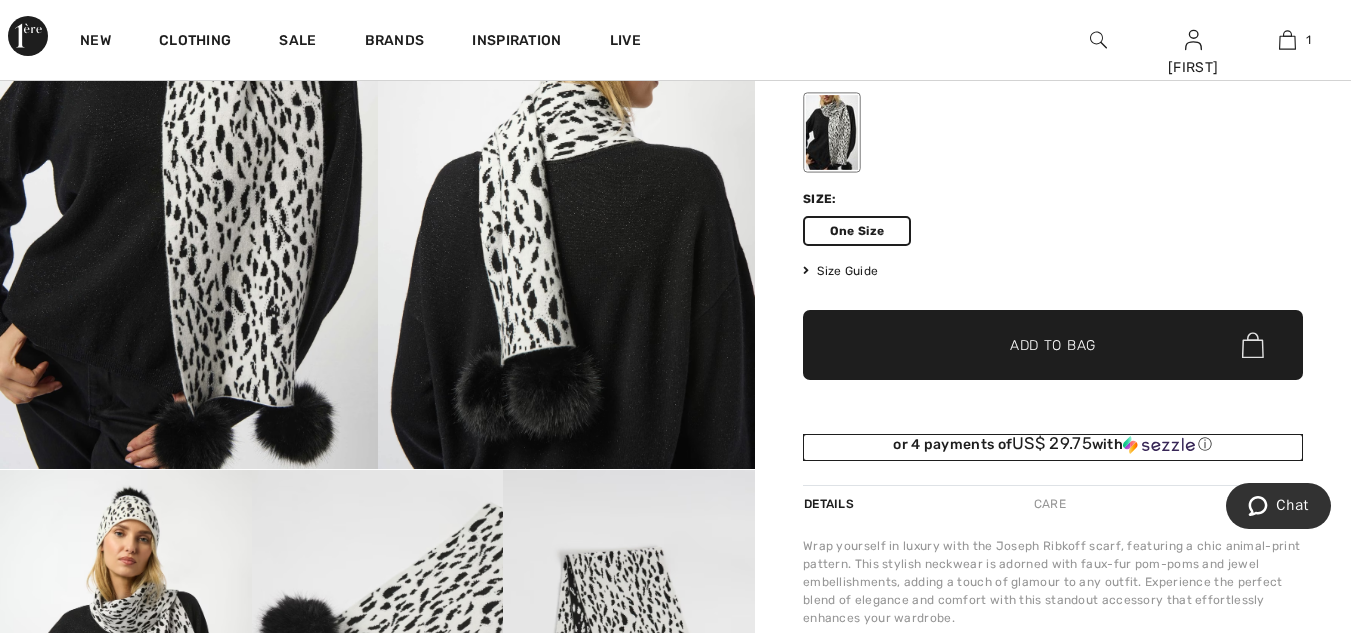 click at bounding box center (1159, 445) 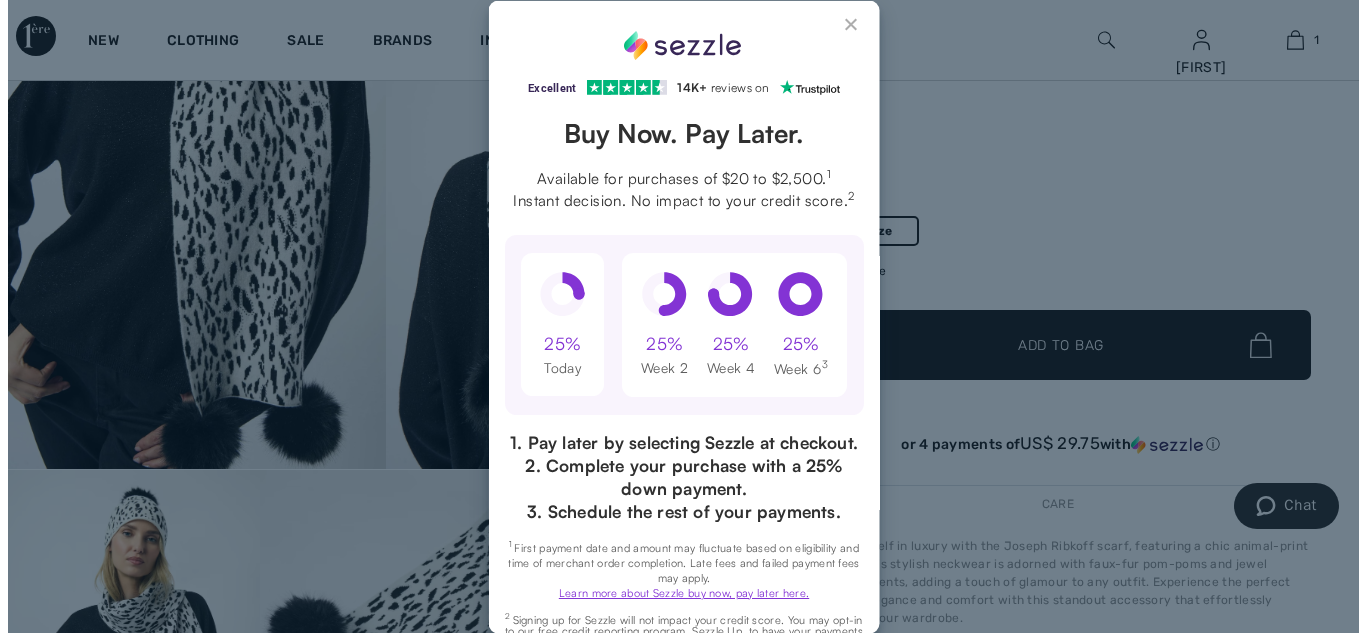 scroll, scrollTop: 0, scrollLeft: 0, axis: both 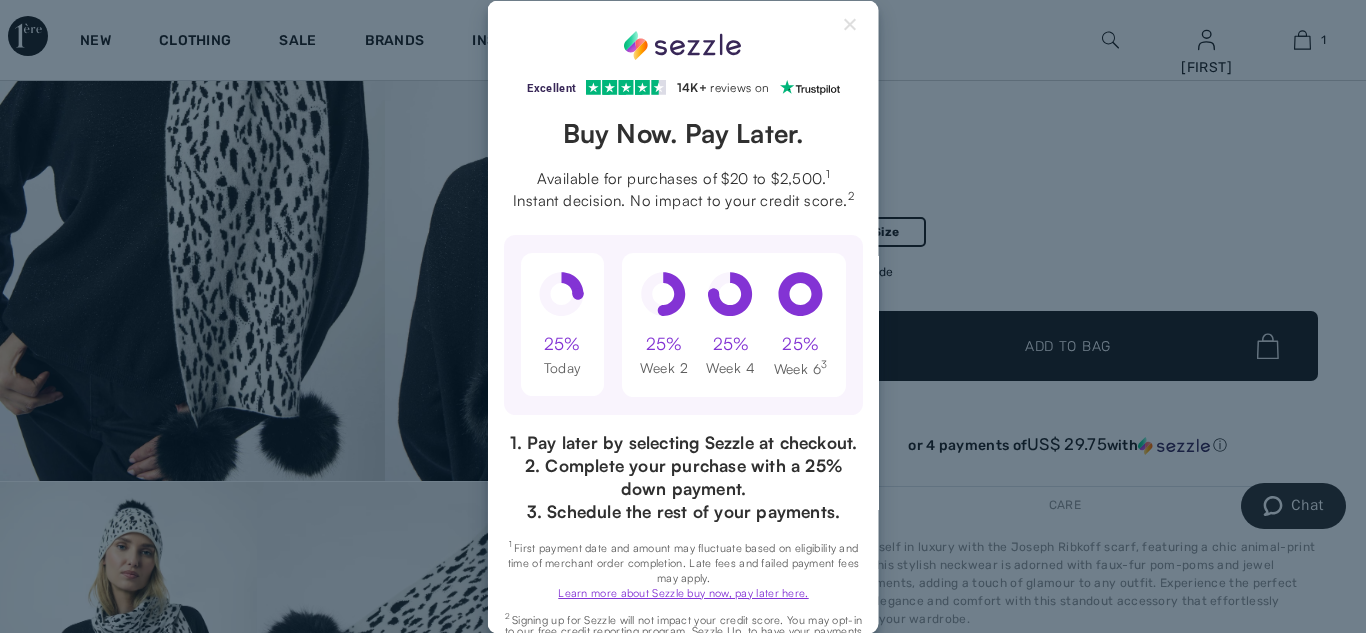 click on "Excellent
4.3 out of 5 star rating on Trustpilot
1" at bounding box center (683, 316) 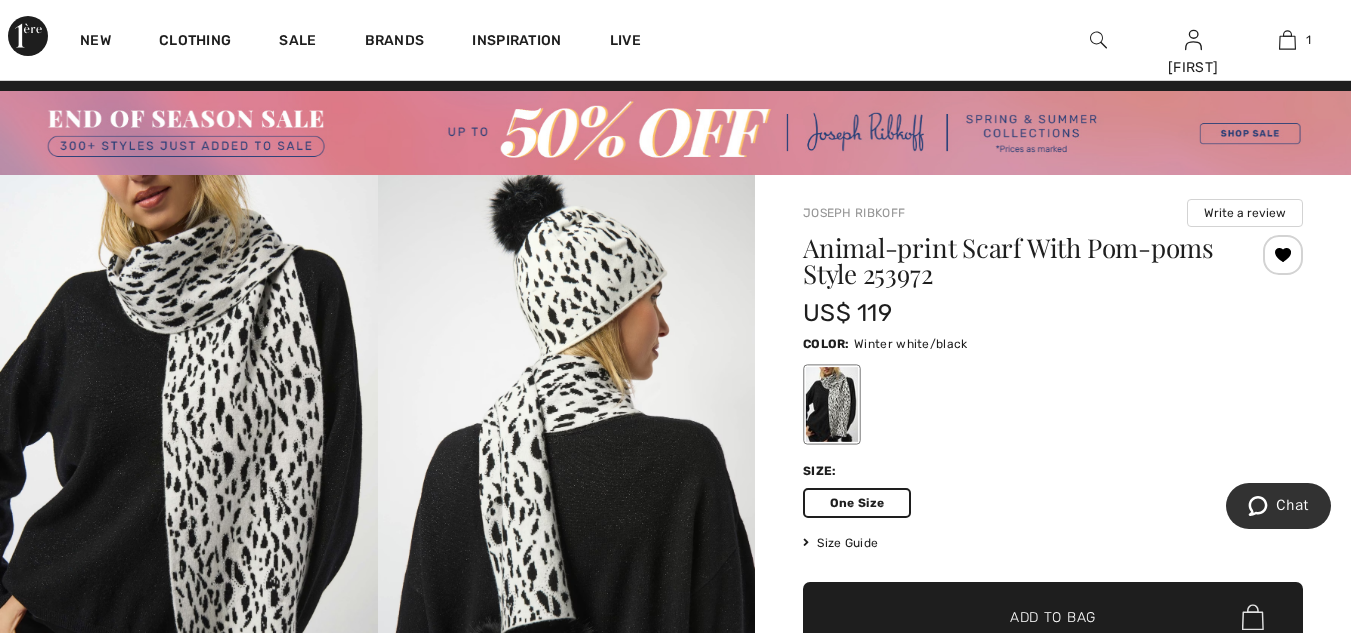 scroll, scrollTop: 0, scrollLeft: 0, axis: both 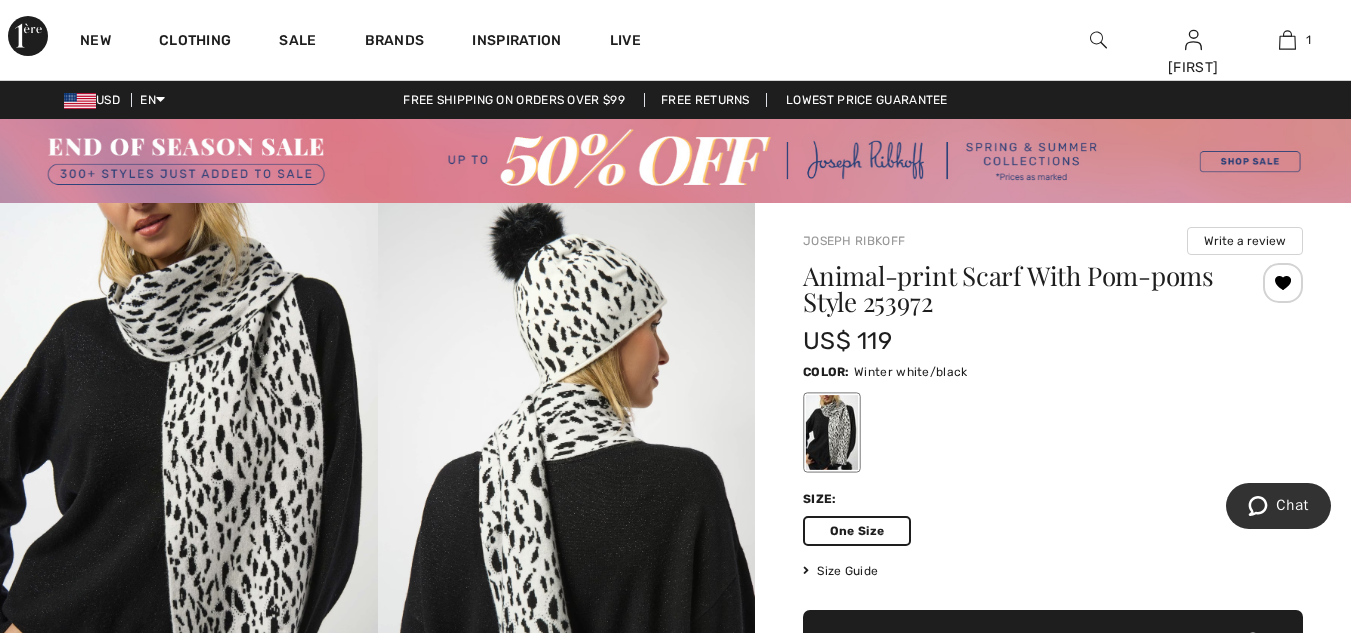 click on "US$ 119" at bounding box center [1011, 341] 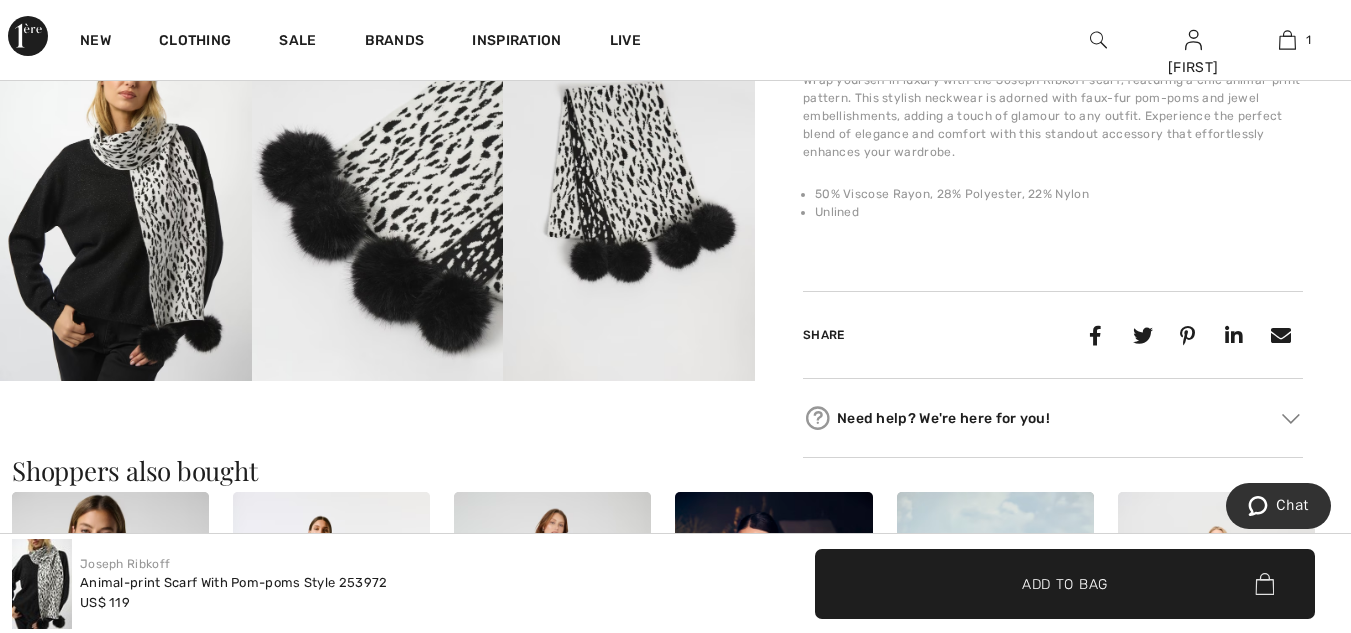 scroll, scrollTop: 800, scrollLeft: 0, axis: vertical 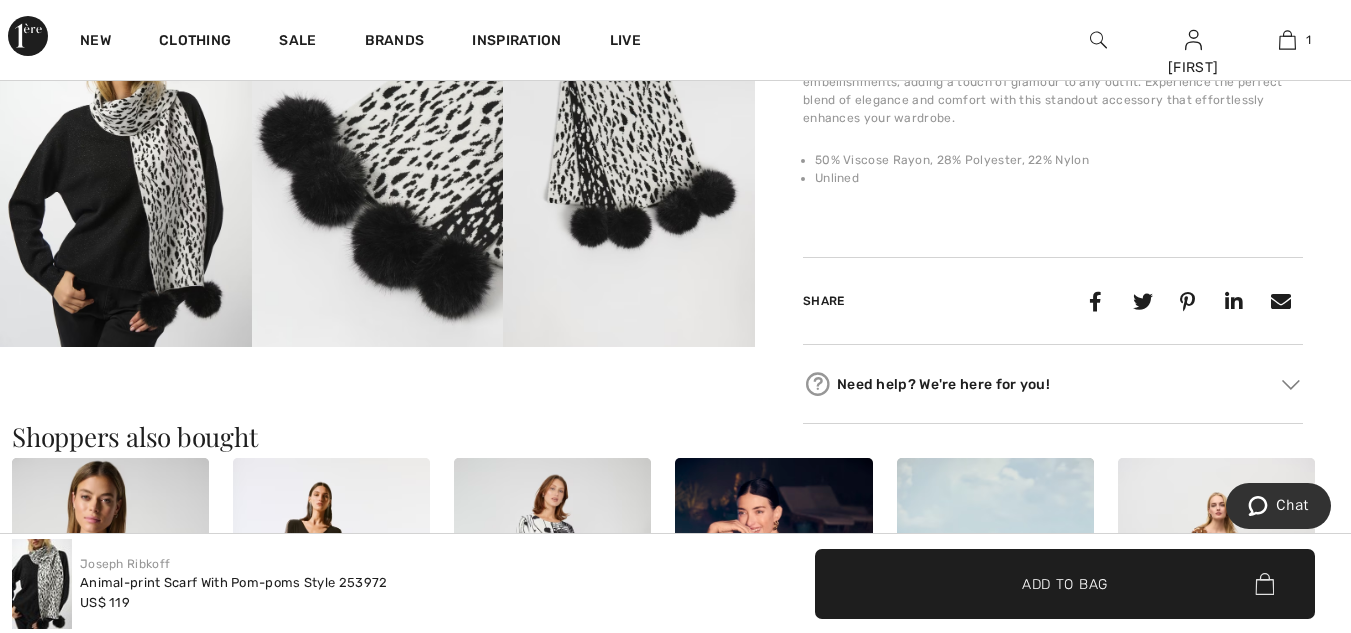 click on "Joseph Ribkoff
Write a review
Animal-print Scarf With Pom-poms  Style 253972
US$ 119
Color:
Winter white/black
Size:
One Size
Size Guide
I can't find my size
Select Size
One Size
✔ Added to Bag
Add to Bag
or 4 payments of  US$ 29.75  with    ⓘ
Details
Care
Shipping
50% Viscose Rayon, 28% Polyester, 22% Nylon Unlined" at bounding box center [1053, -75] 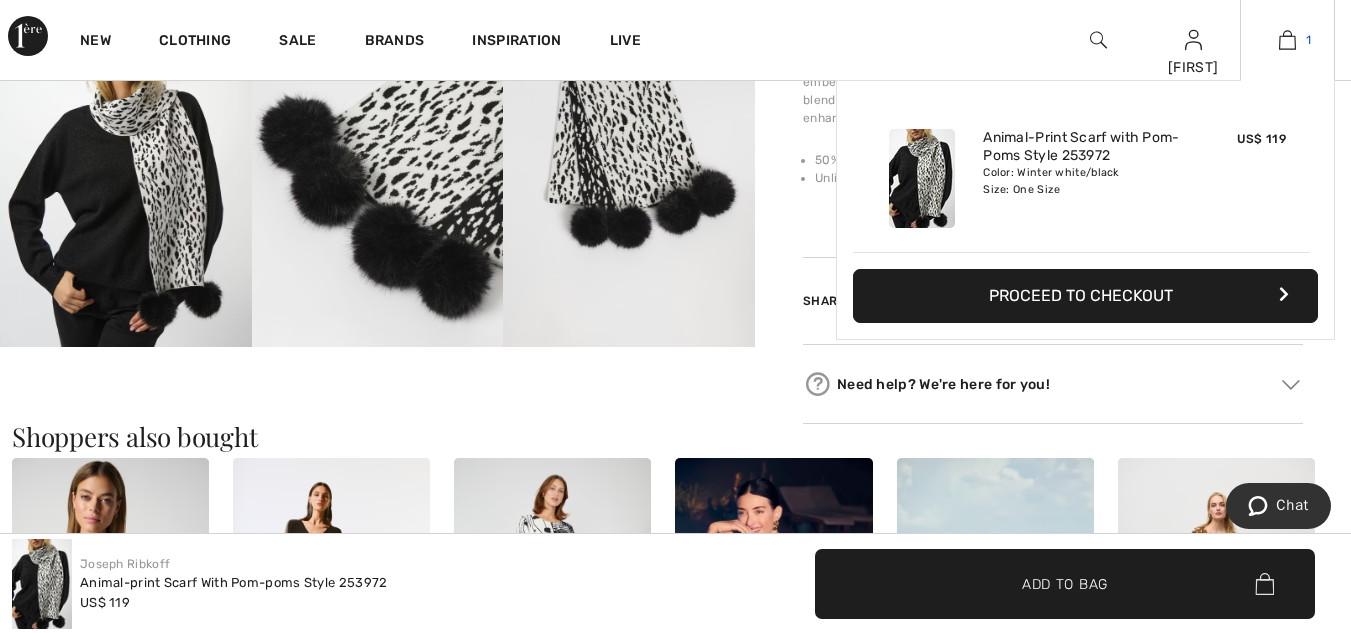 click at bounding box center [1287, 40] 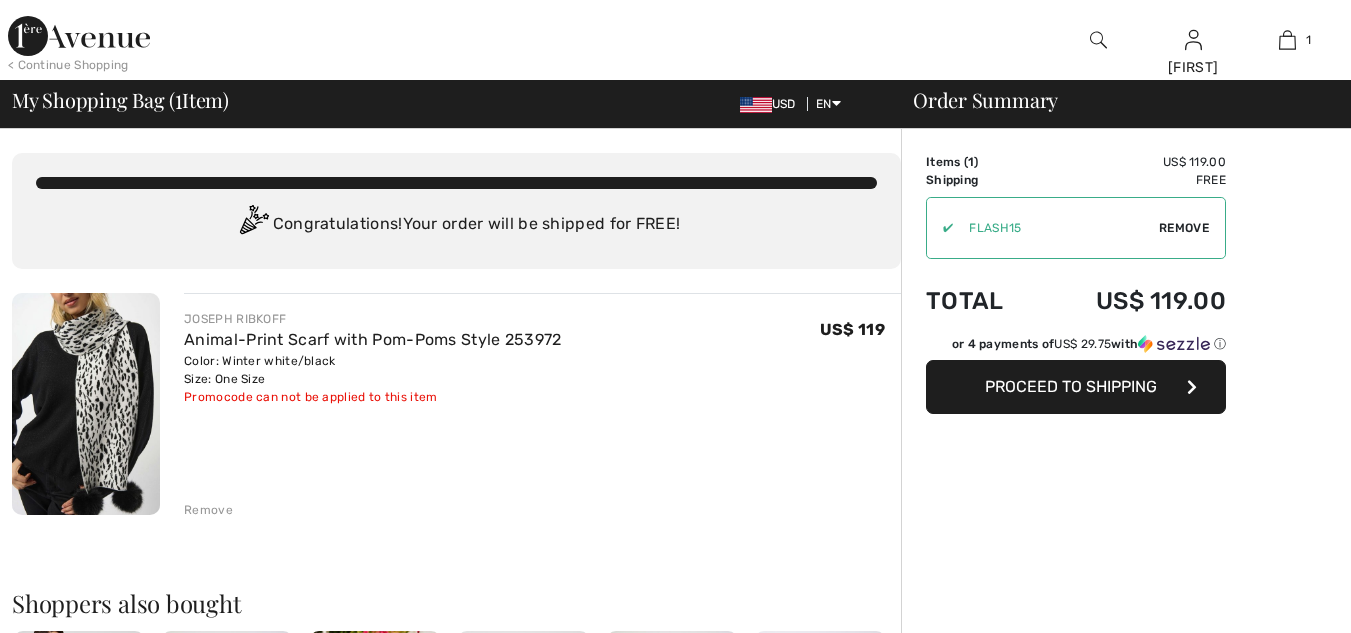 scroll, scrollTop: 0, scrollLeft: 0, axis: both 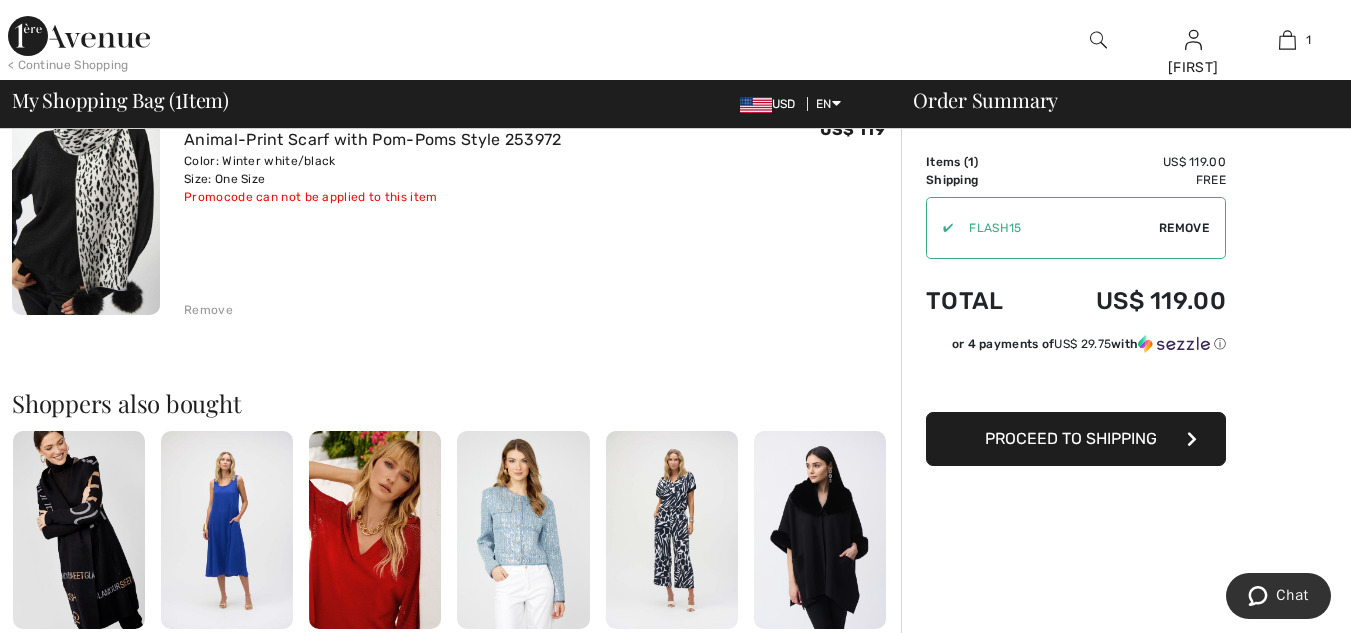 click on "Remove" at bounding box center (208, 310) 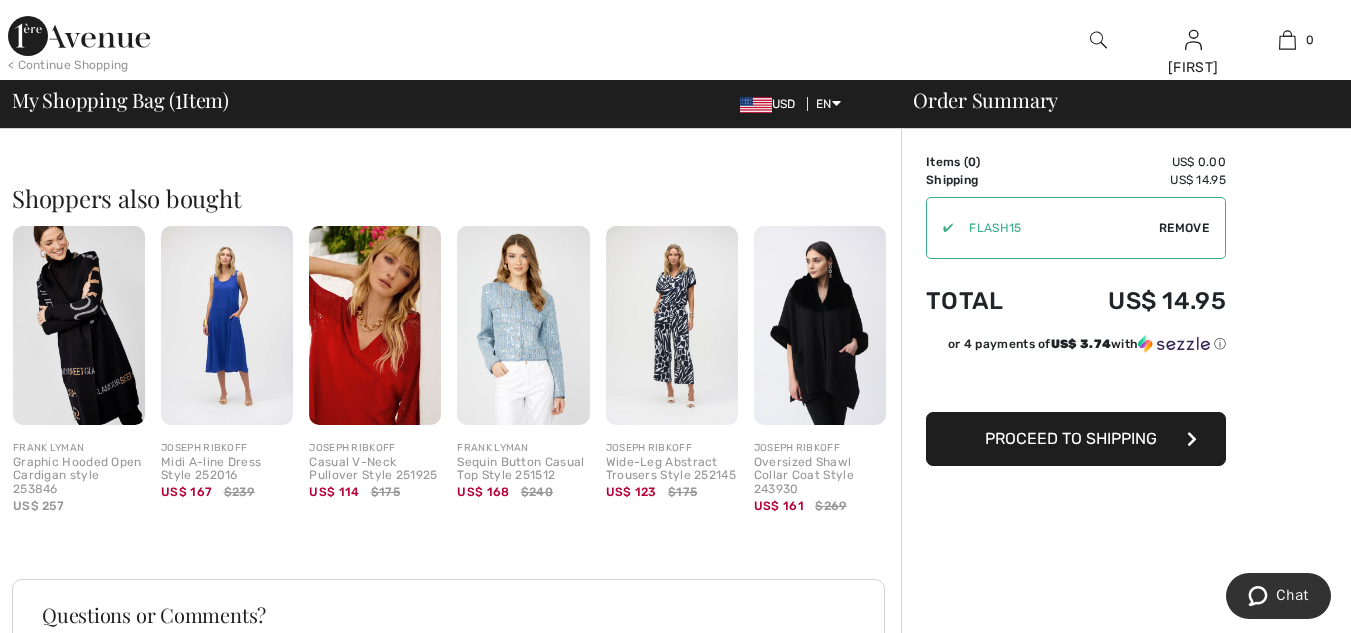 scroll, scrollTop: 412, scrollLeft: 0, axis: vertical 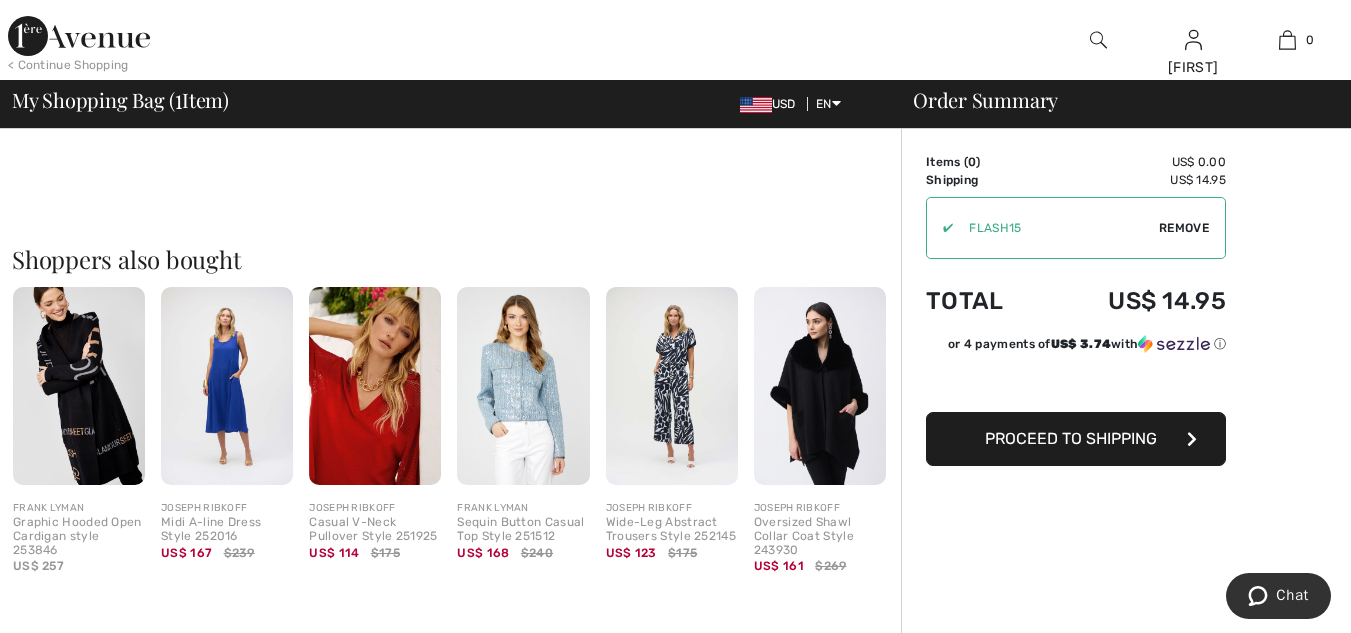 click on "Remove" at bounding box center (1184, 228) 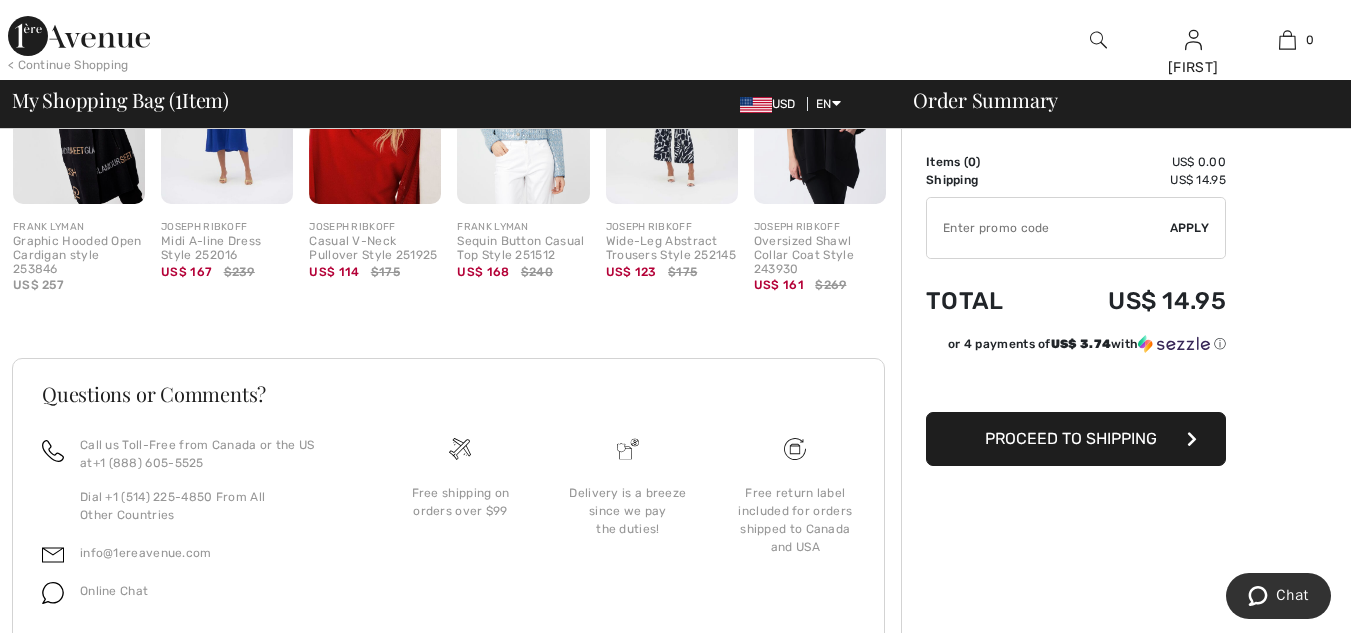 scroll, scrollTop: 613, scrollLeft: 0, axis: vertical 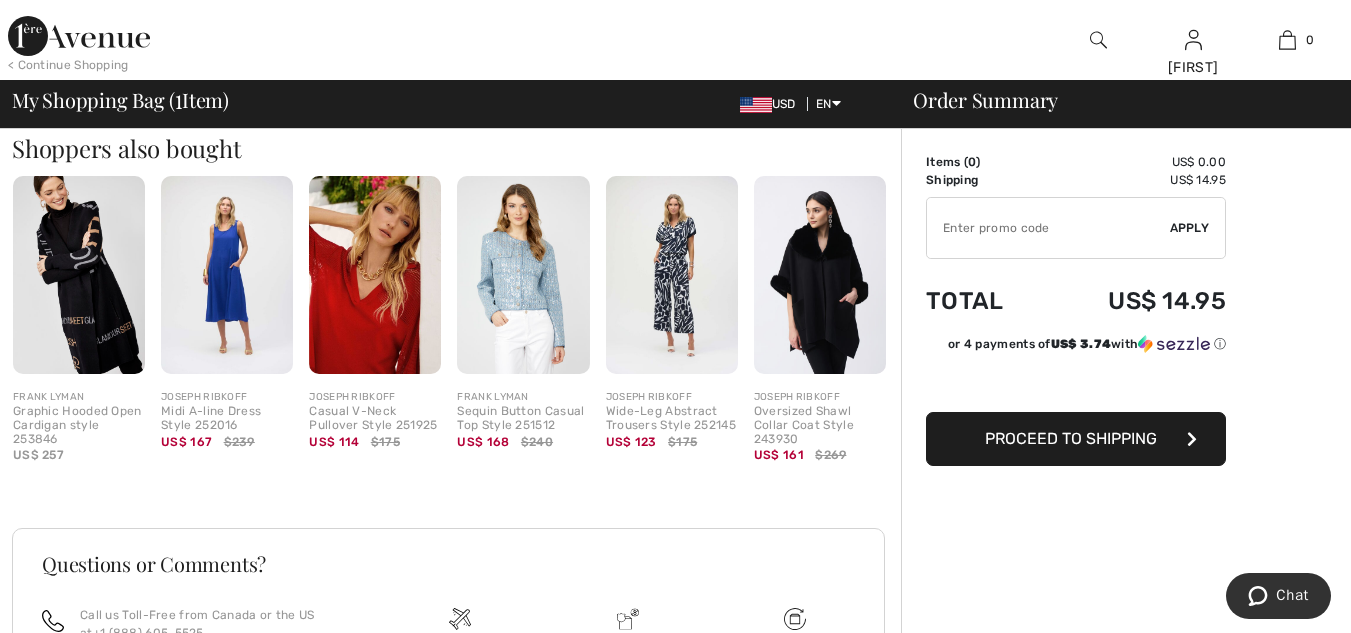 click on "Proceed to Shipping" at bounding box center (1071, 438) 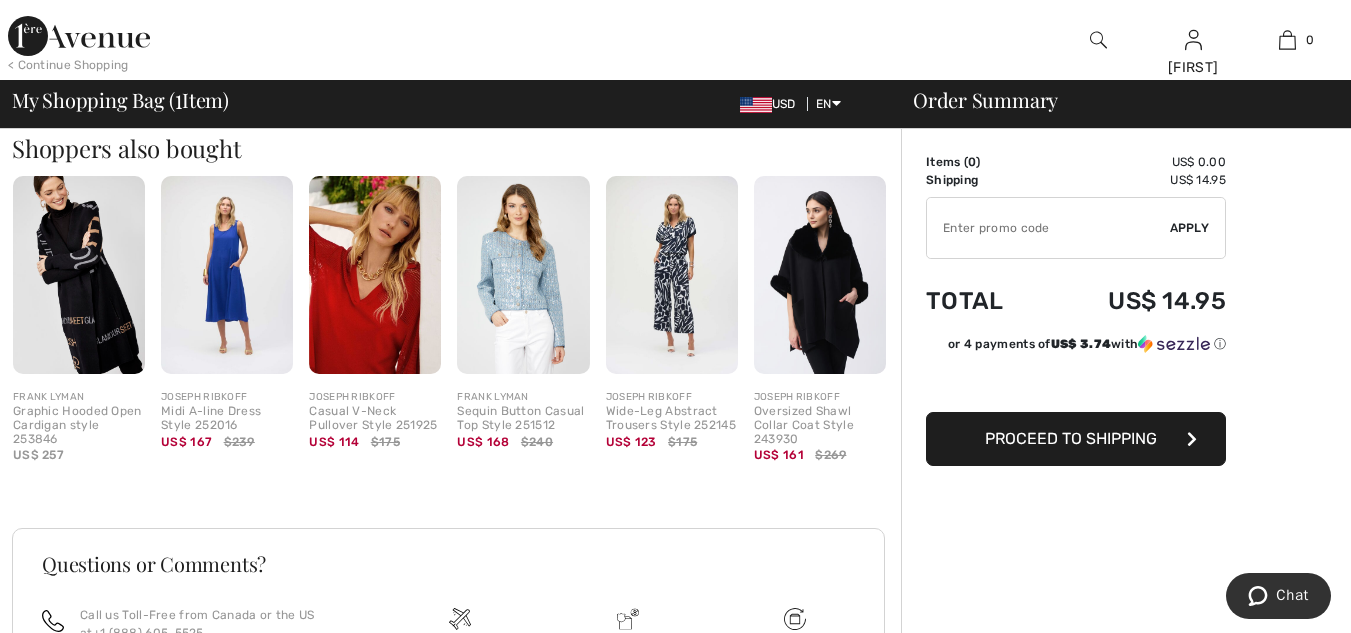 click on "Proceed to Shipping" at bounding box center (1071, 438) 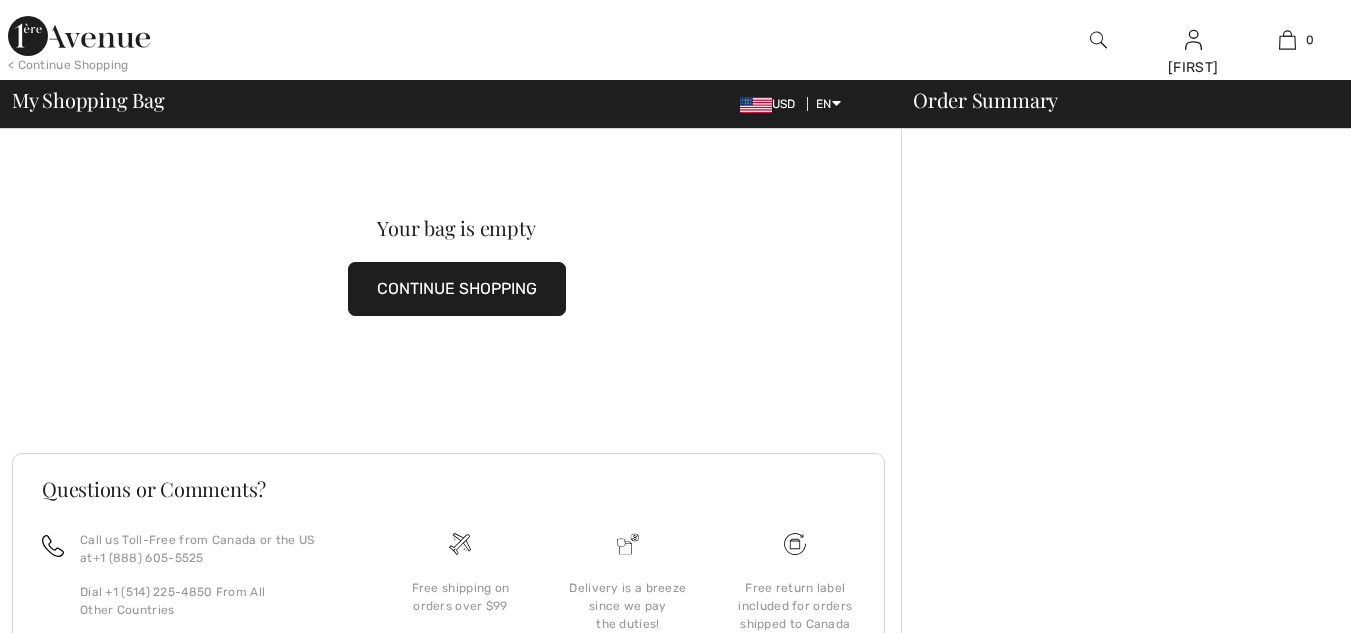 scroll, scrollTop: 0, scrollLeft: 0, axis: both 